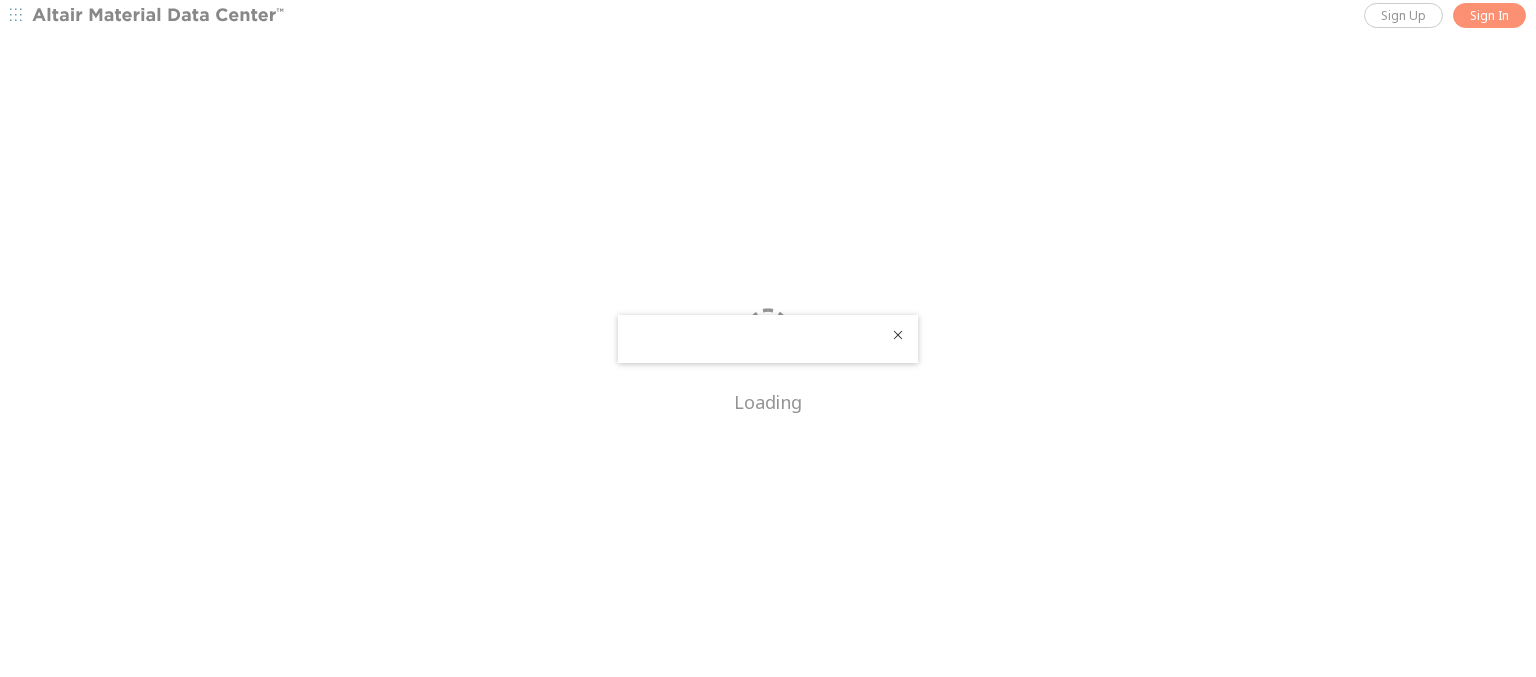 scroll, scrollTop: 0, scrollLeft: 0, axis: both 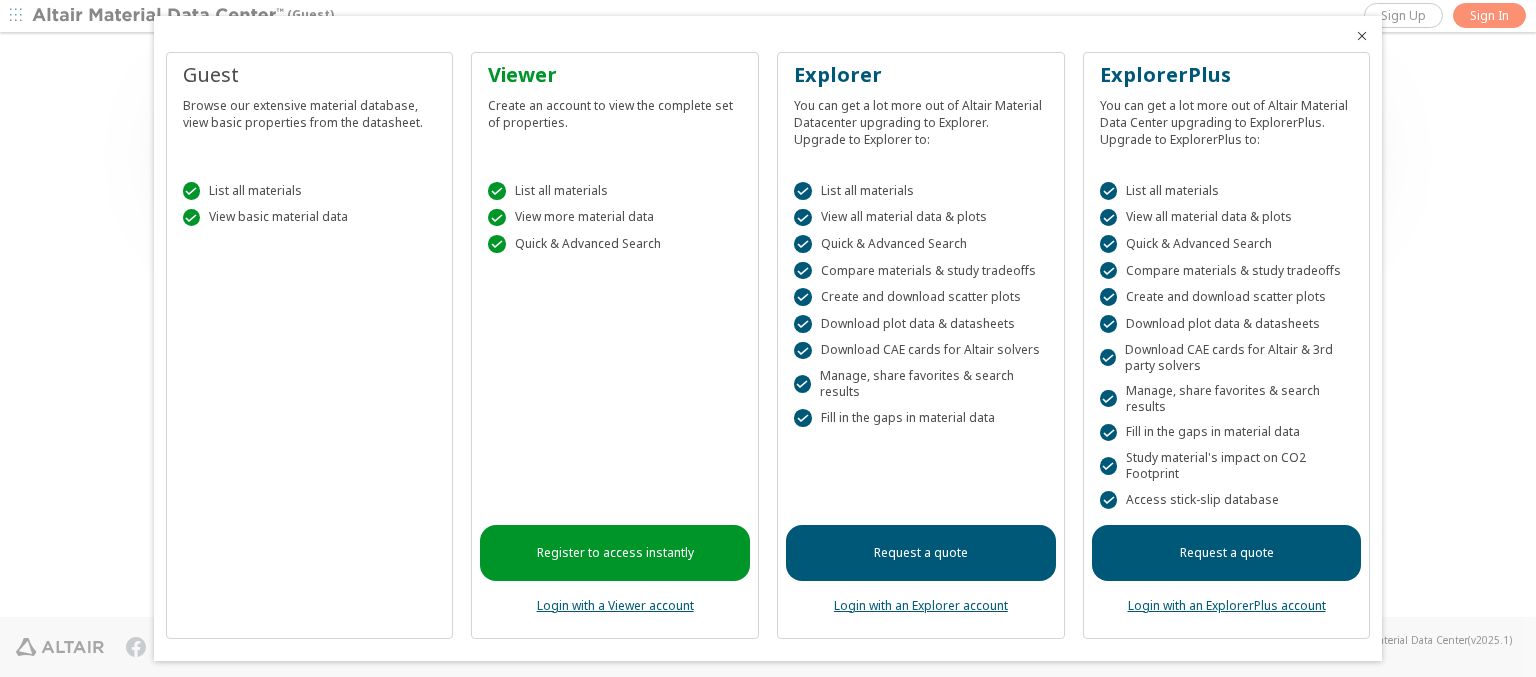 click at bounding box center [1362, 36] 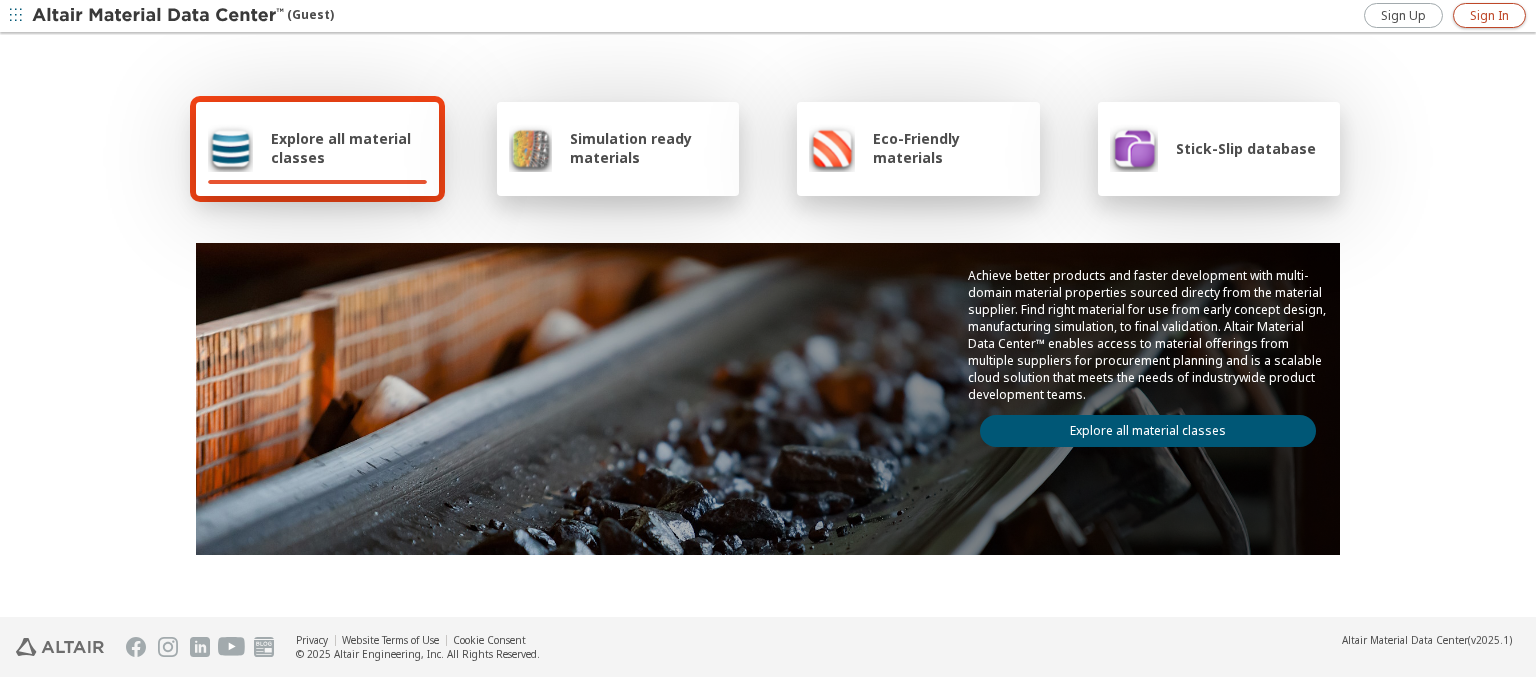 click on "Sign In" at bounding box center (1489, 16) 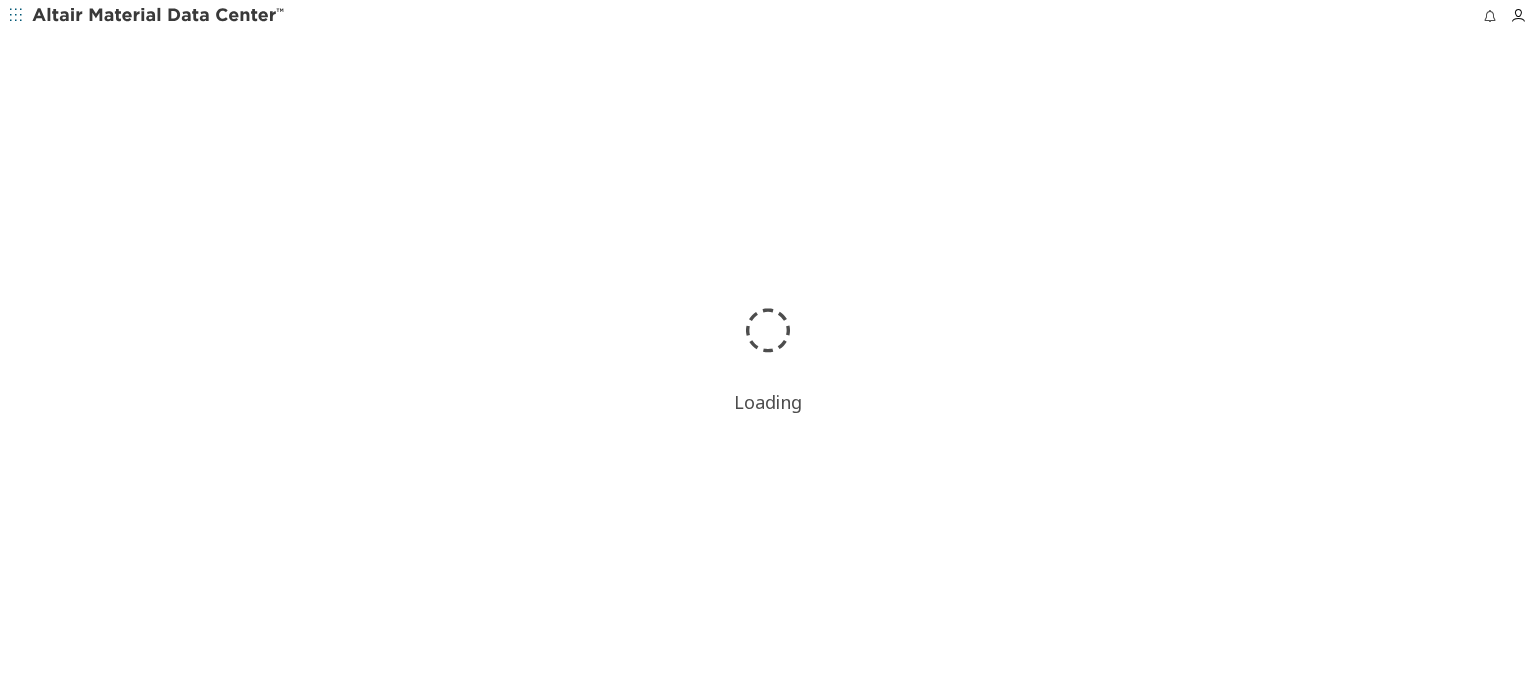 scroll, scrollTop: 0, scrollLeft: 0, axis: both 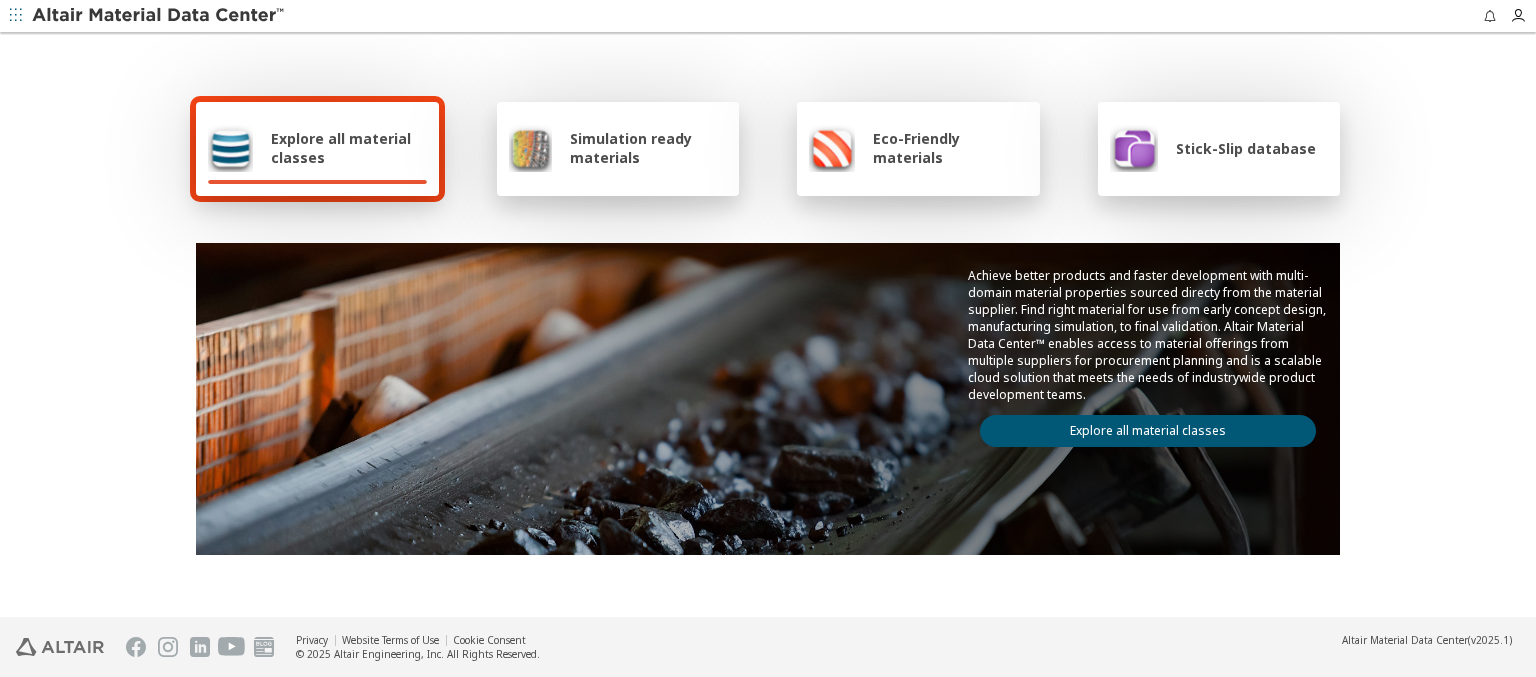 click at bounding box center [159, 16] 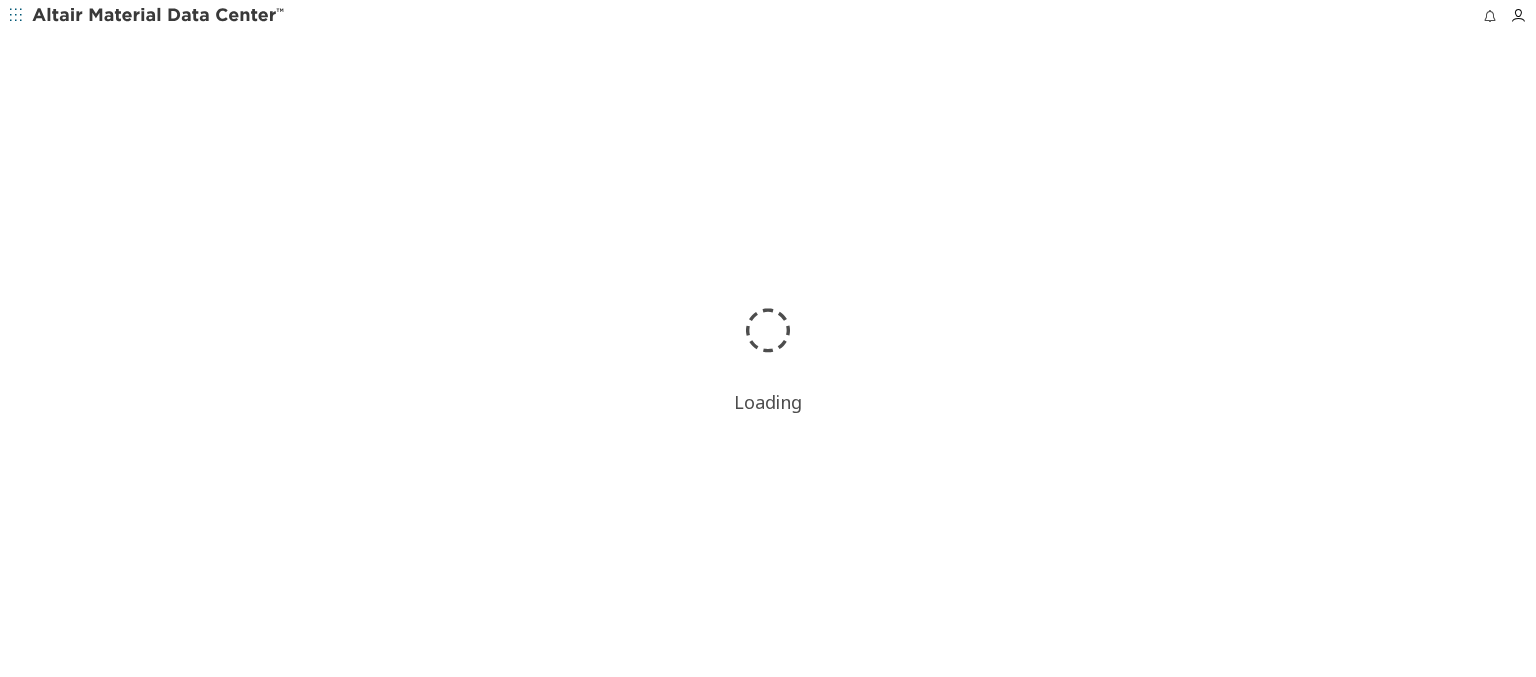 scroll, scrollTop: 0, scrollLeft: 0, axis: both 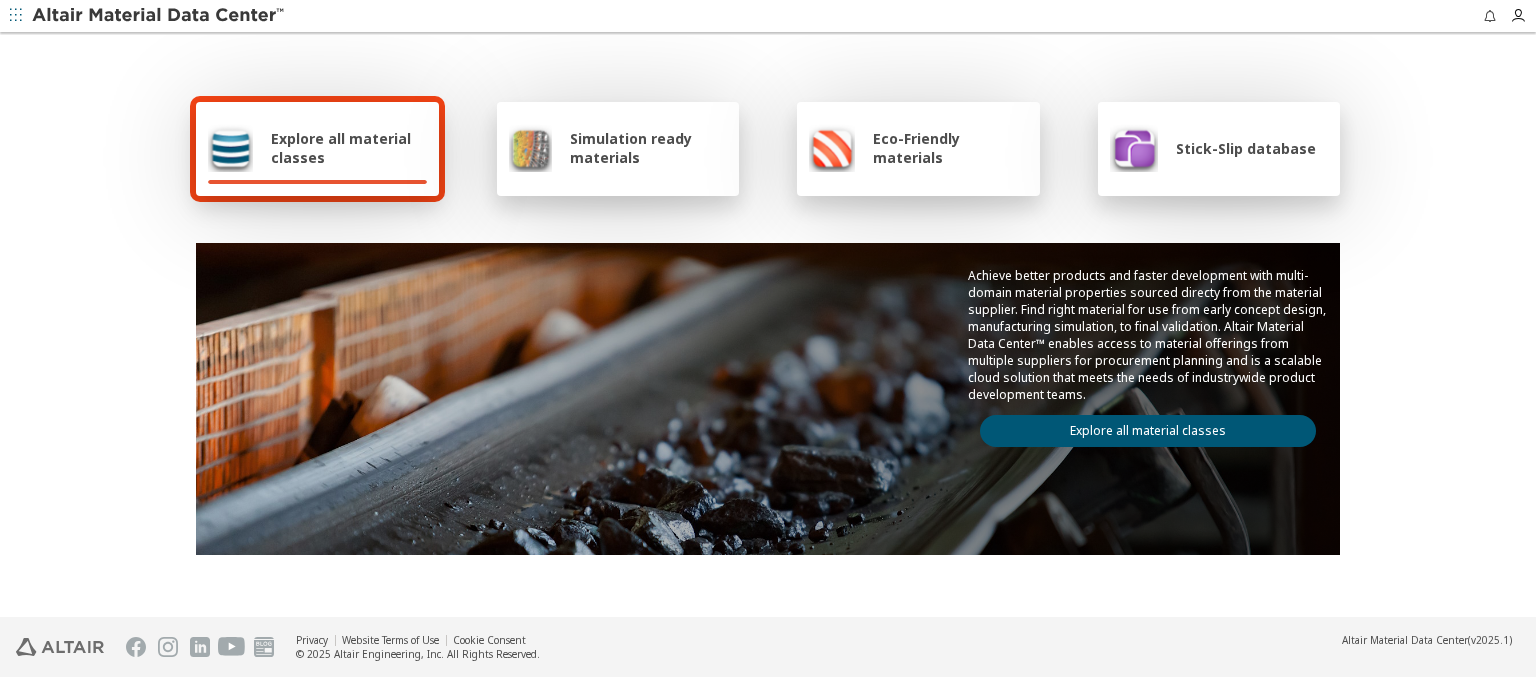 click on "Explore all material classes" at bounding box center (349, 148) 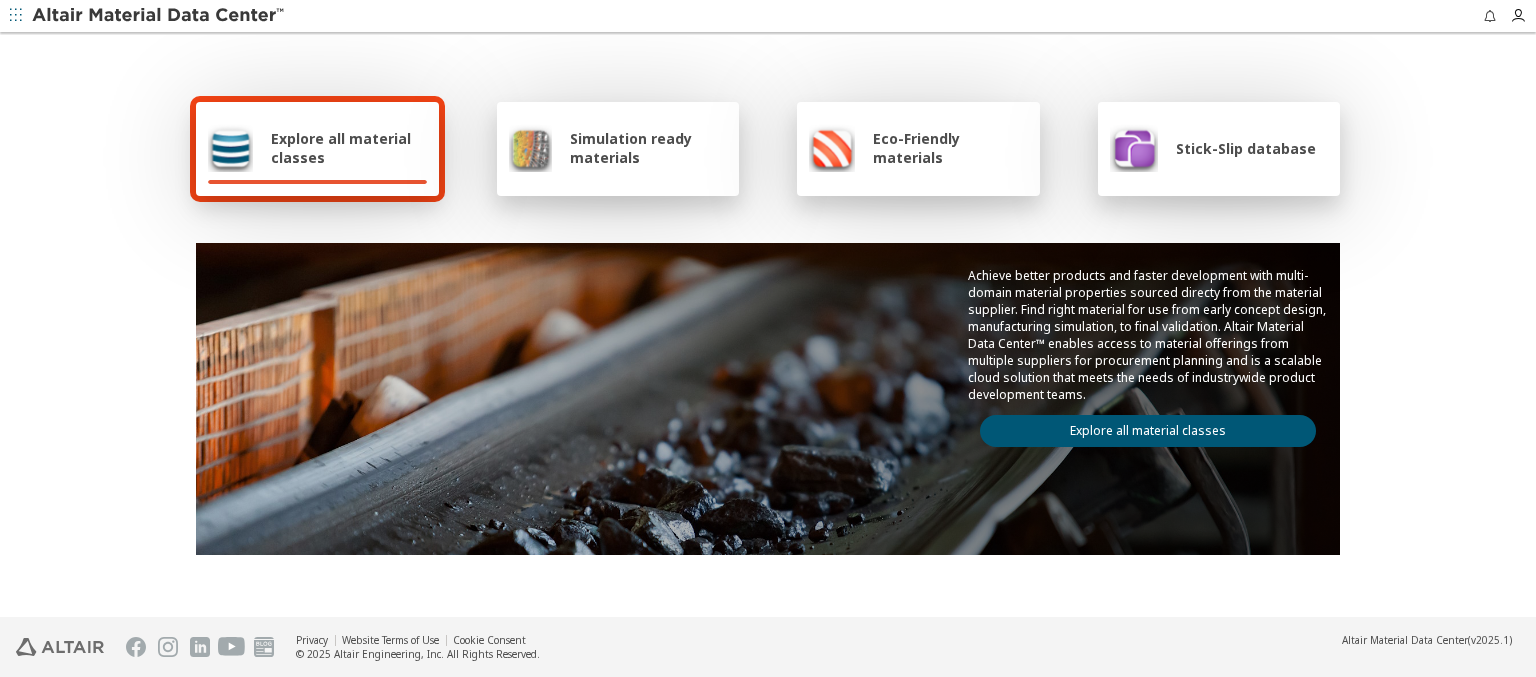 click on "Explore all material classes" at bounding box center [1148, 431] 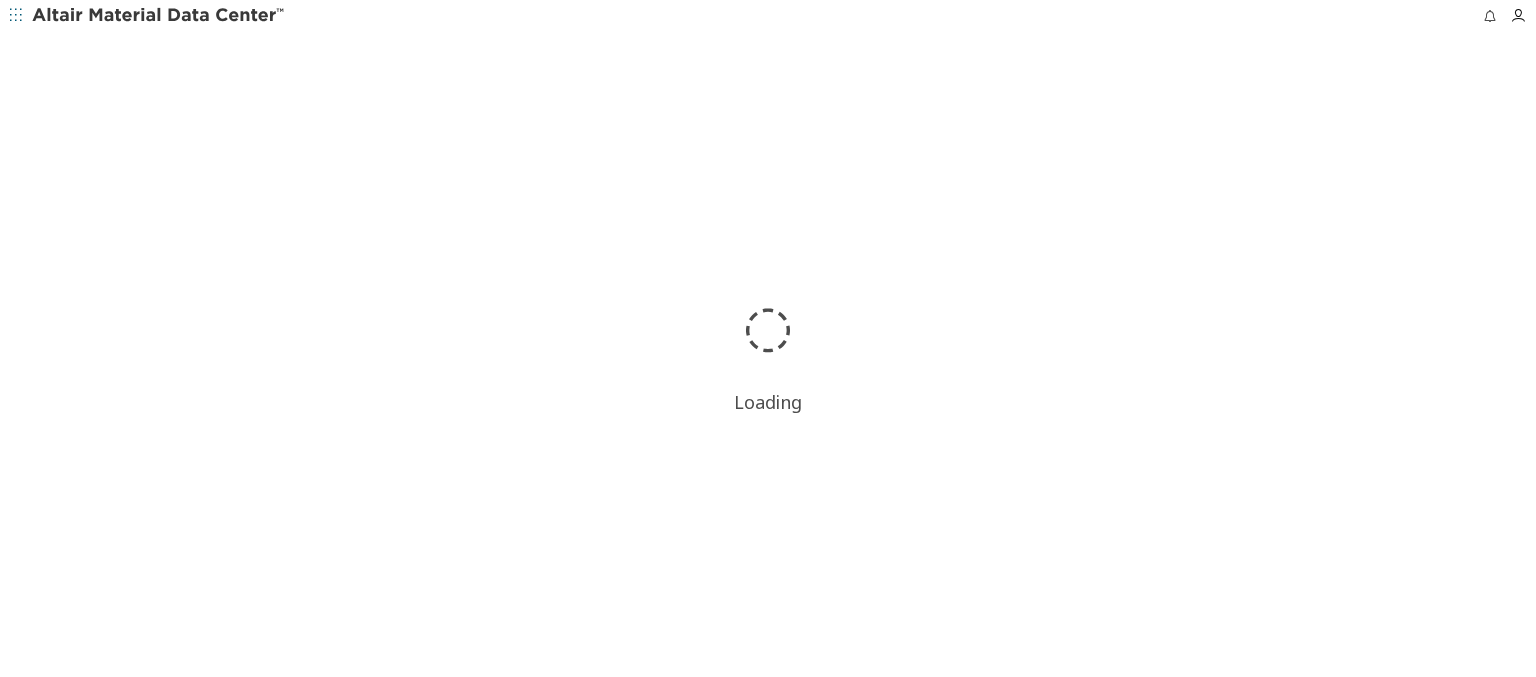 scroll, scrollTop: 0, scrollLeft: 0, axis: both 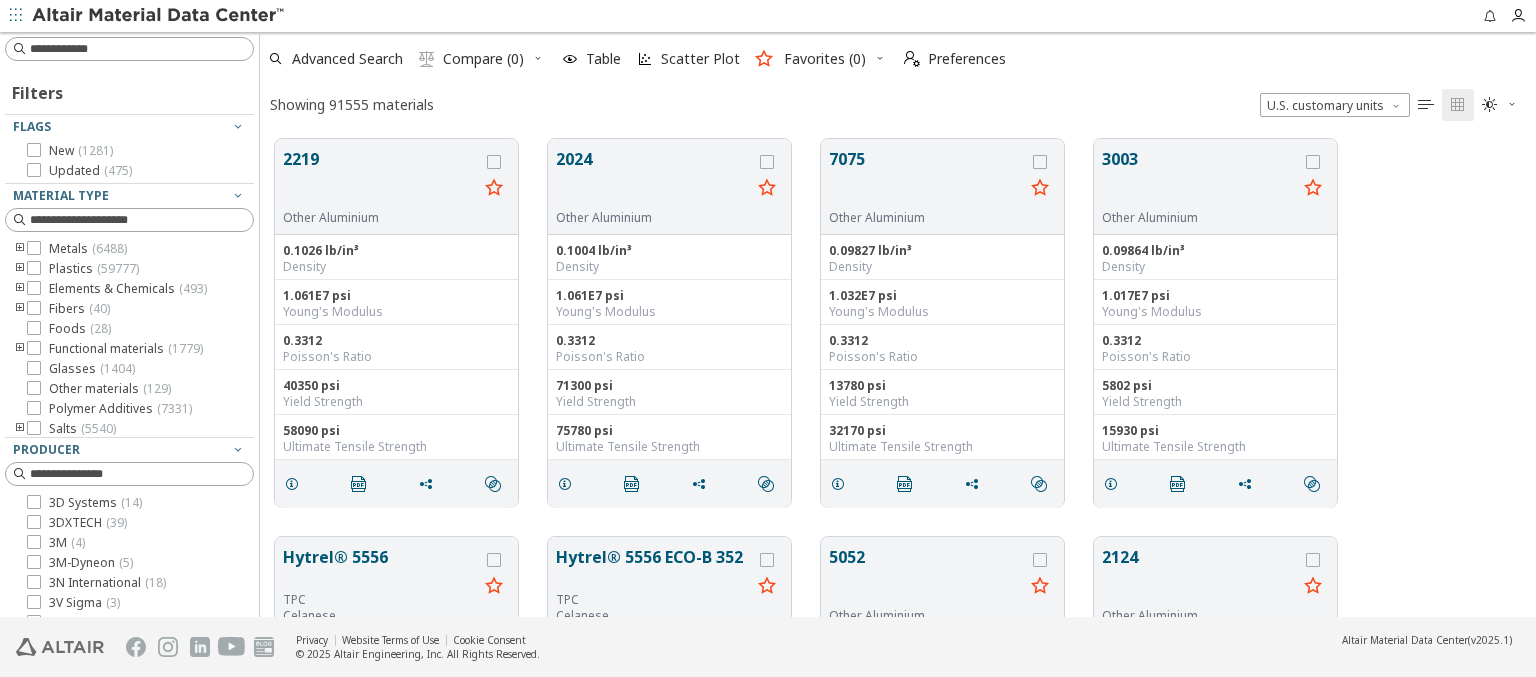 click at bounding box center [880, 58] 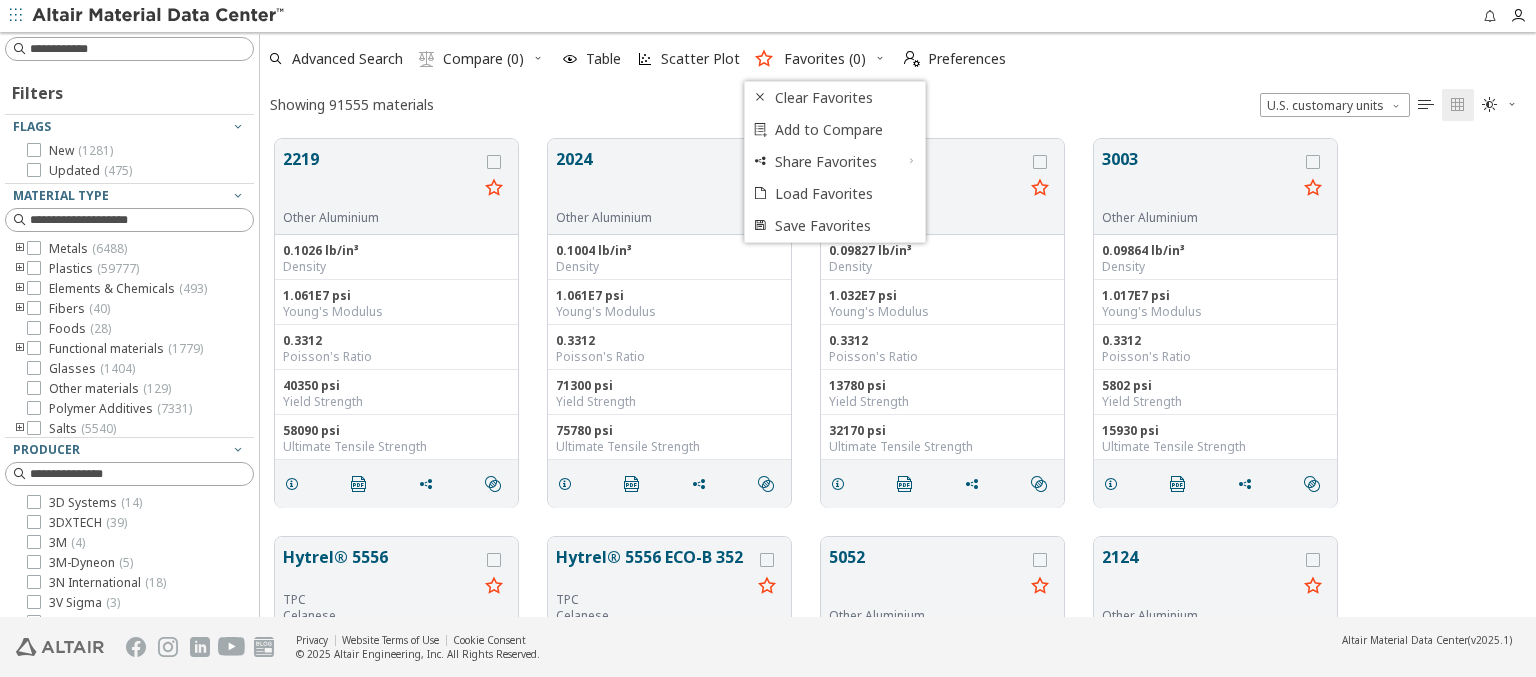 click at bounding box center [238, 683] 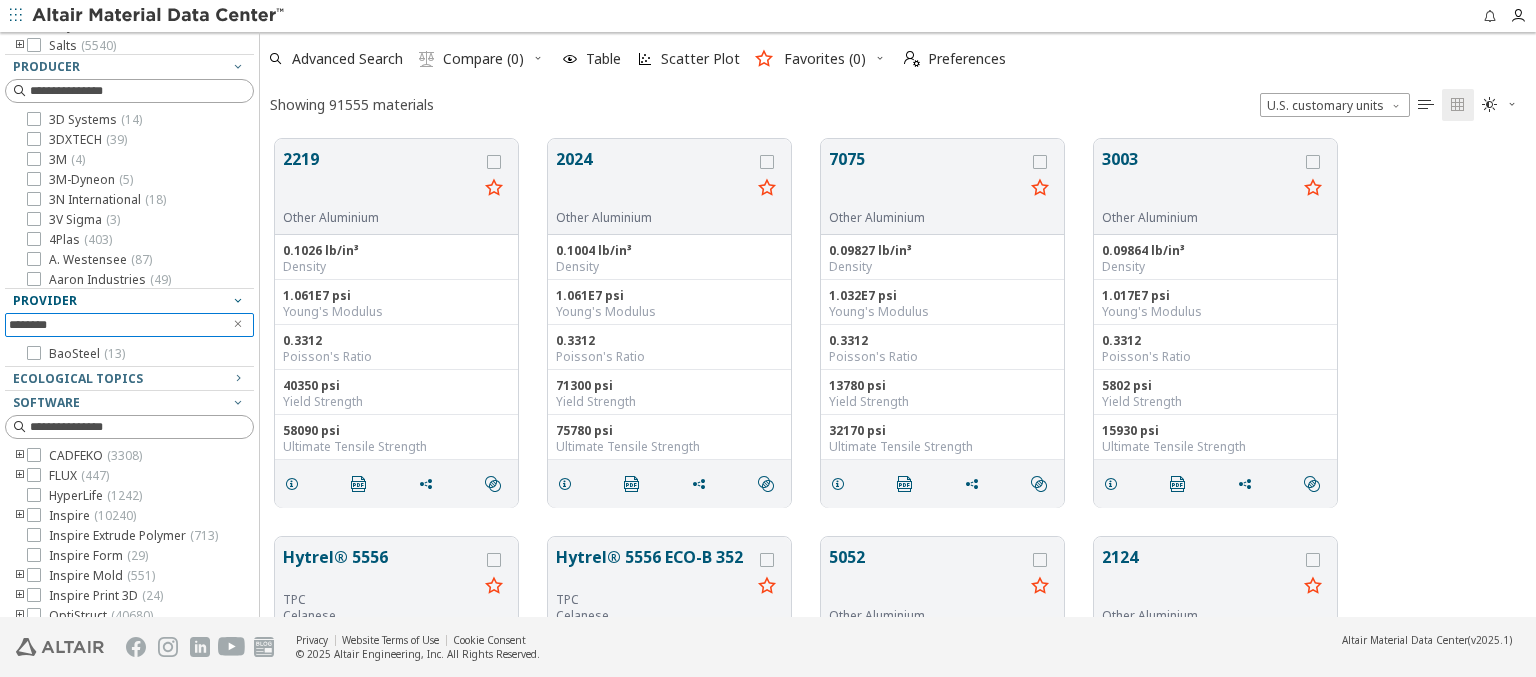 scroll, scrollTop: 416, scrollLeft: 0, axis: vertical 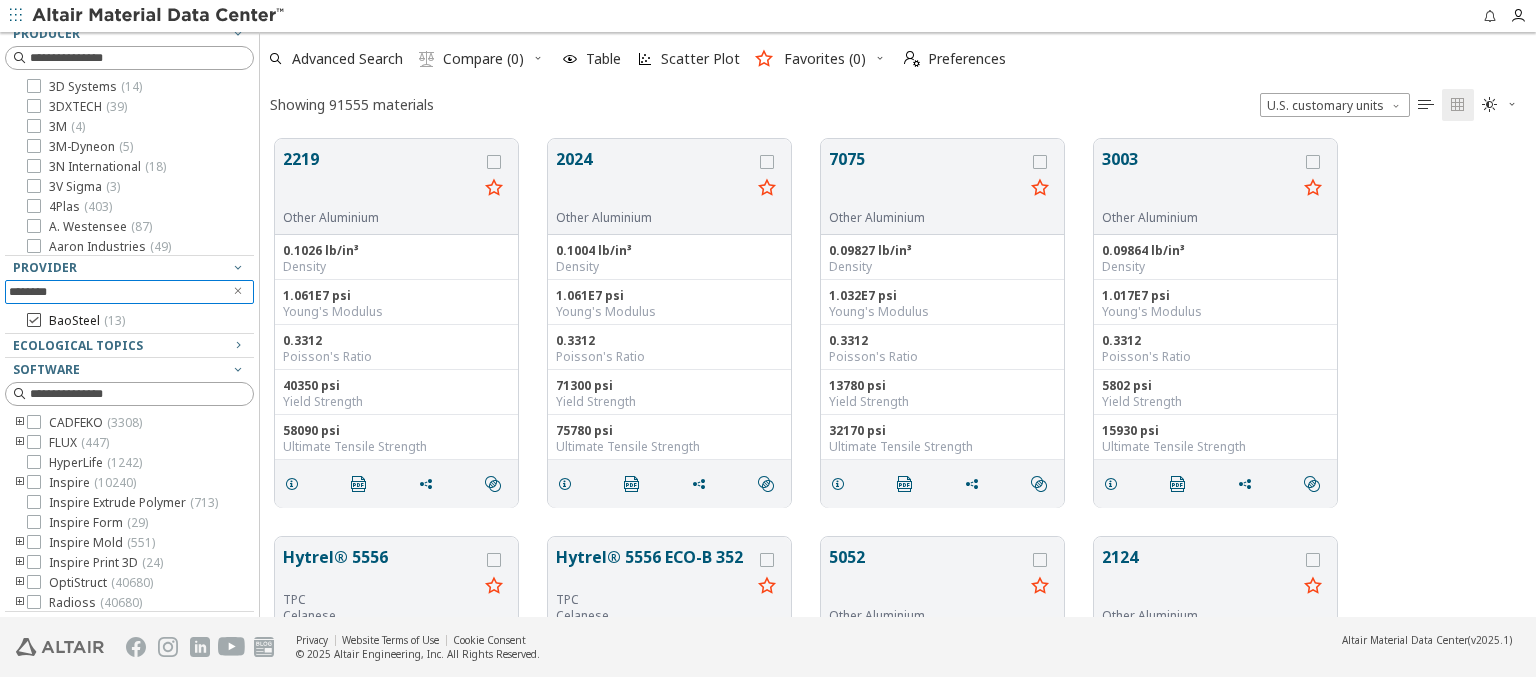 type on "********" 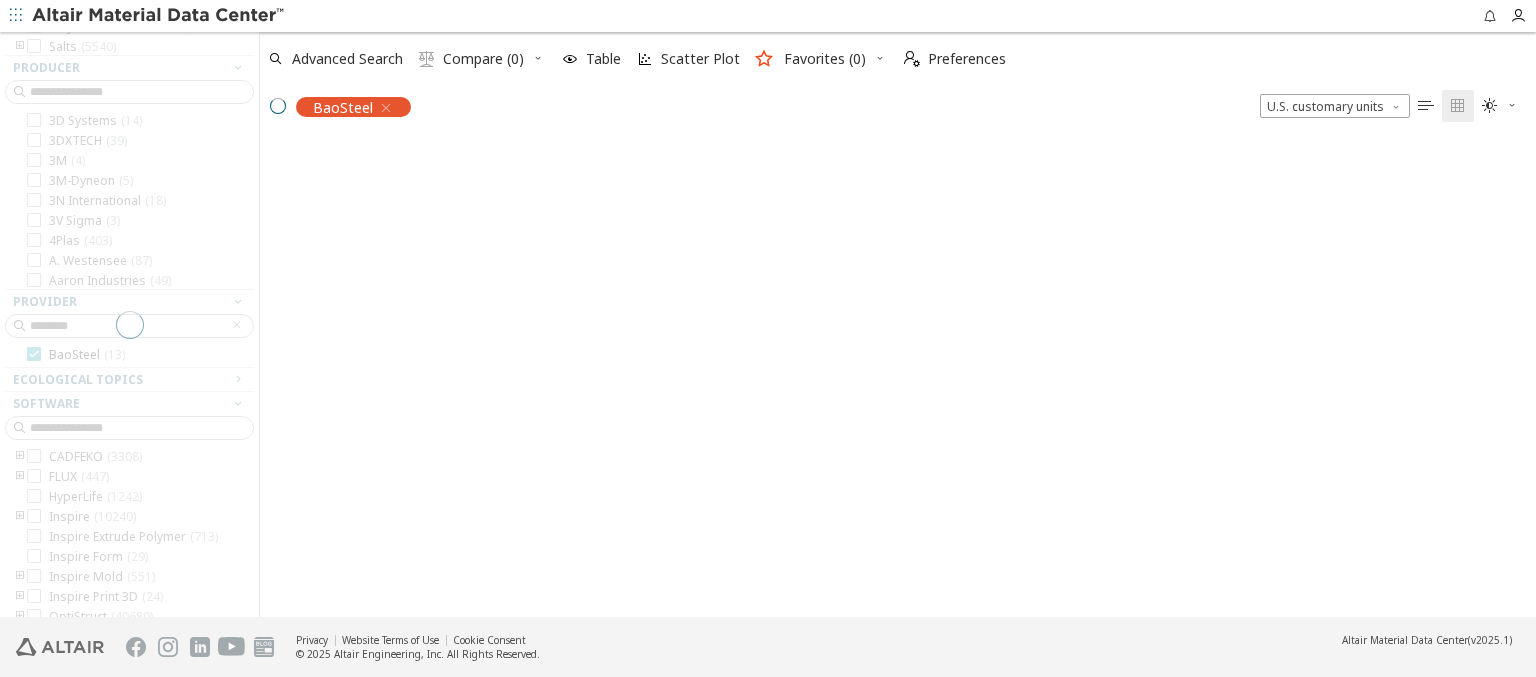 scroll, scrollTop: 475, scrollLeft: 1260, axis: both 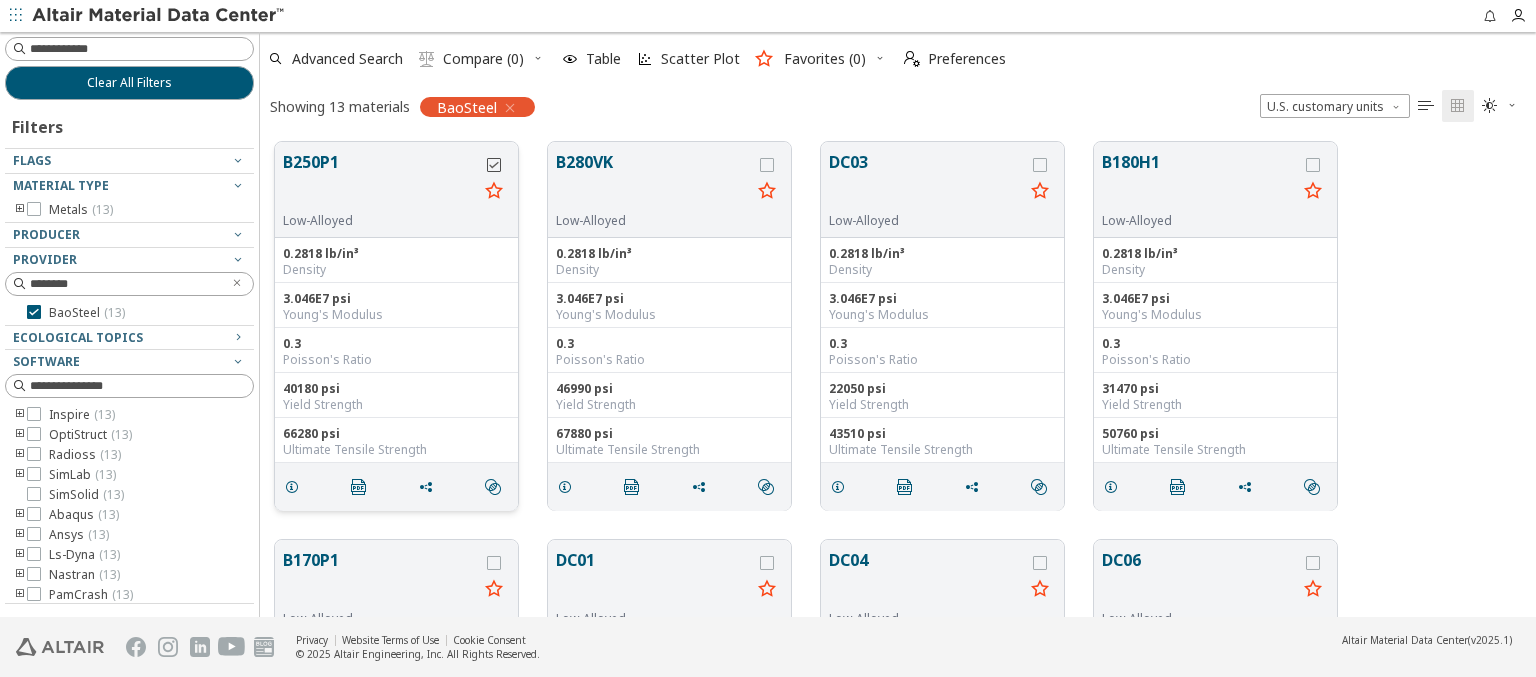 click at bounding box center (494, 165) 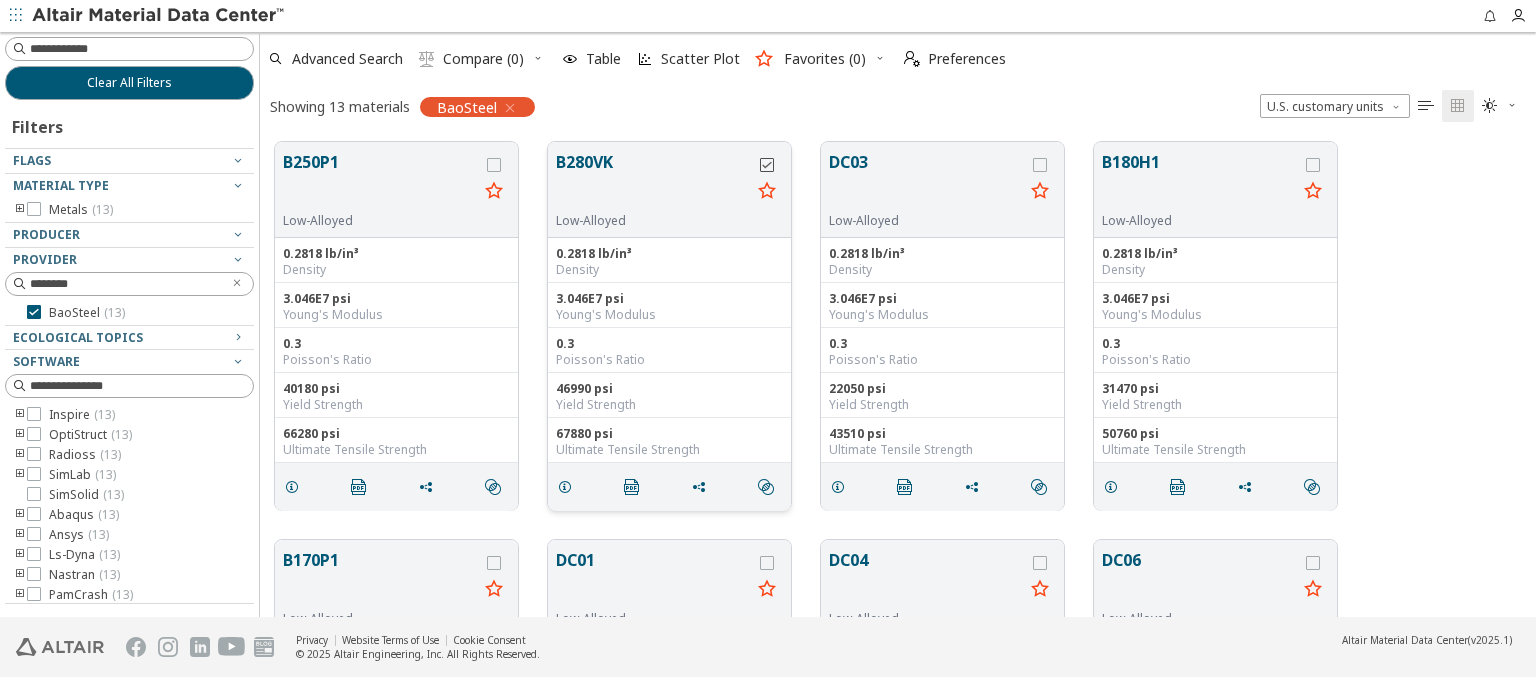 click at bounding box center (767, 165) 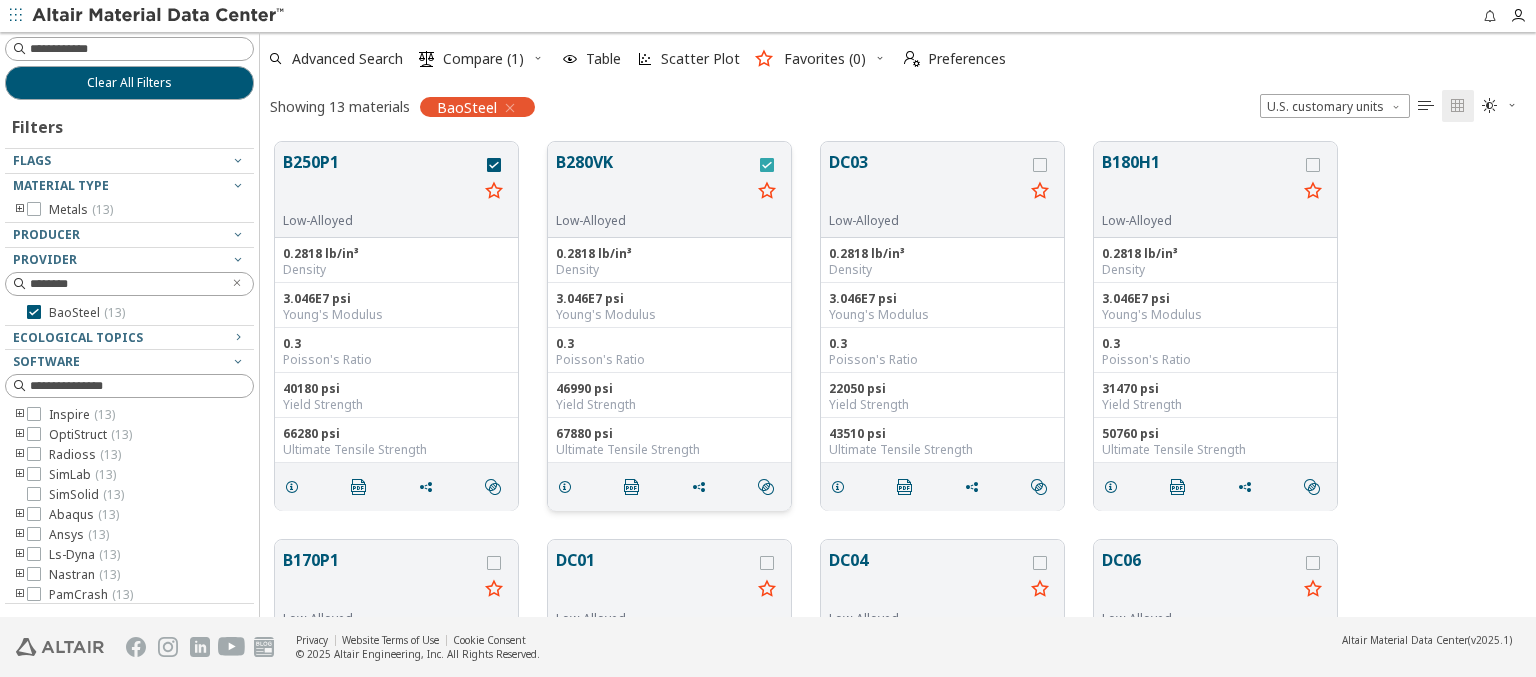 scroll, scrollTop: 0, scrollLeft: 0, axis: both 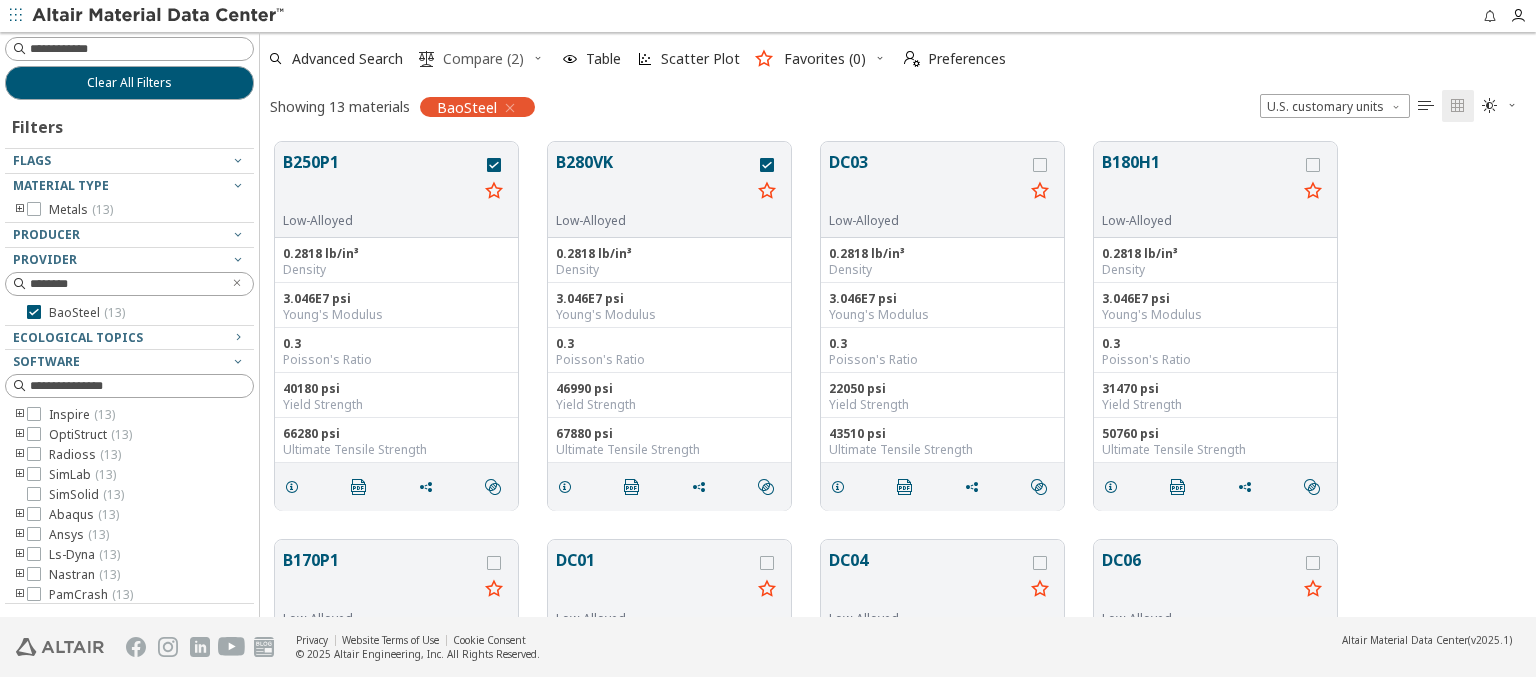 click on "Compare (2)" at bounding box center (483, 59) 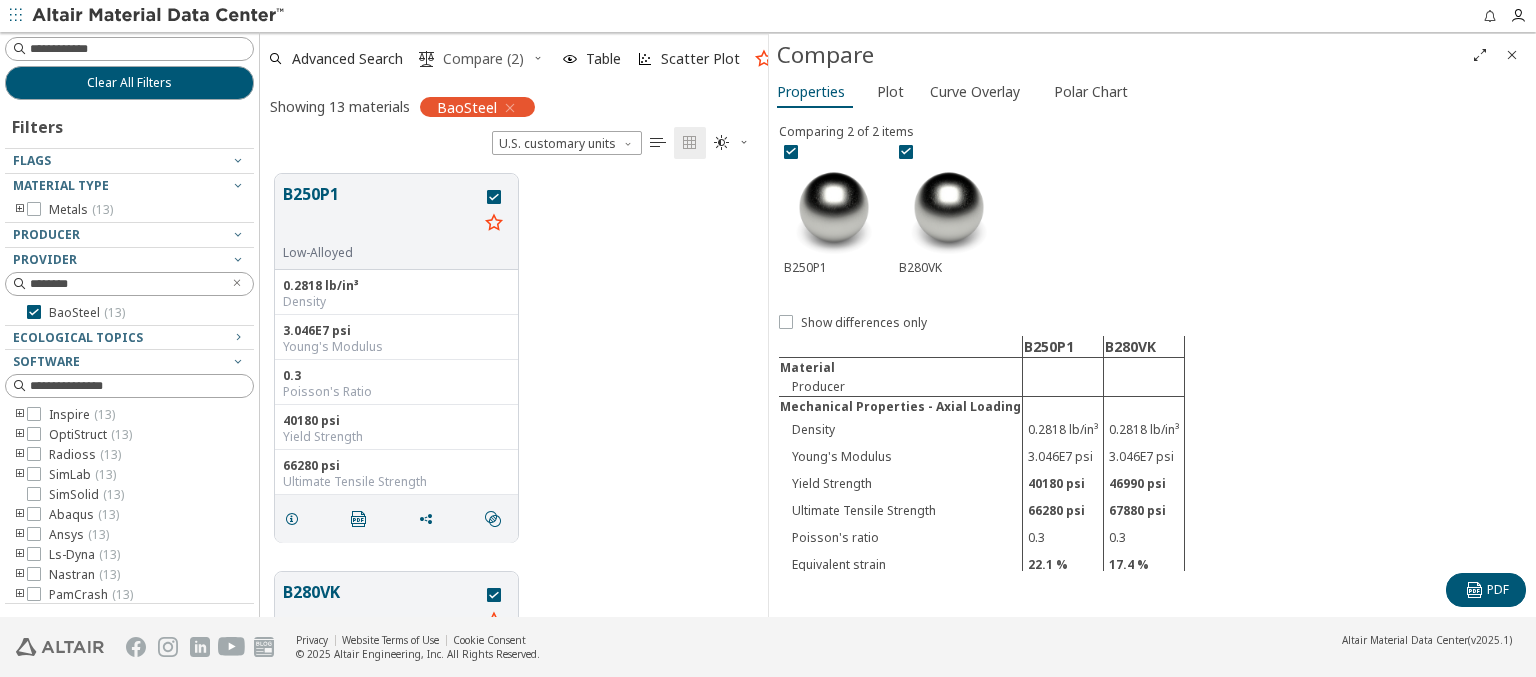 scroll, scrollTop: 443, scrollLeft: 492, axis: both 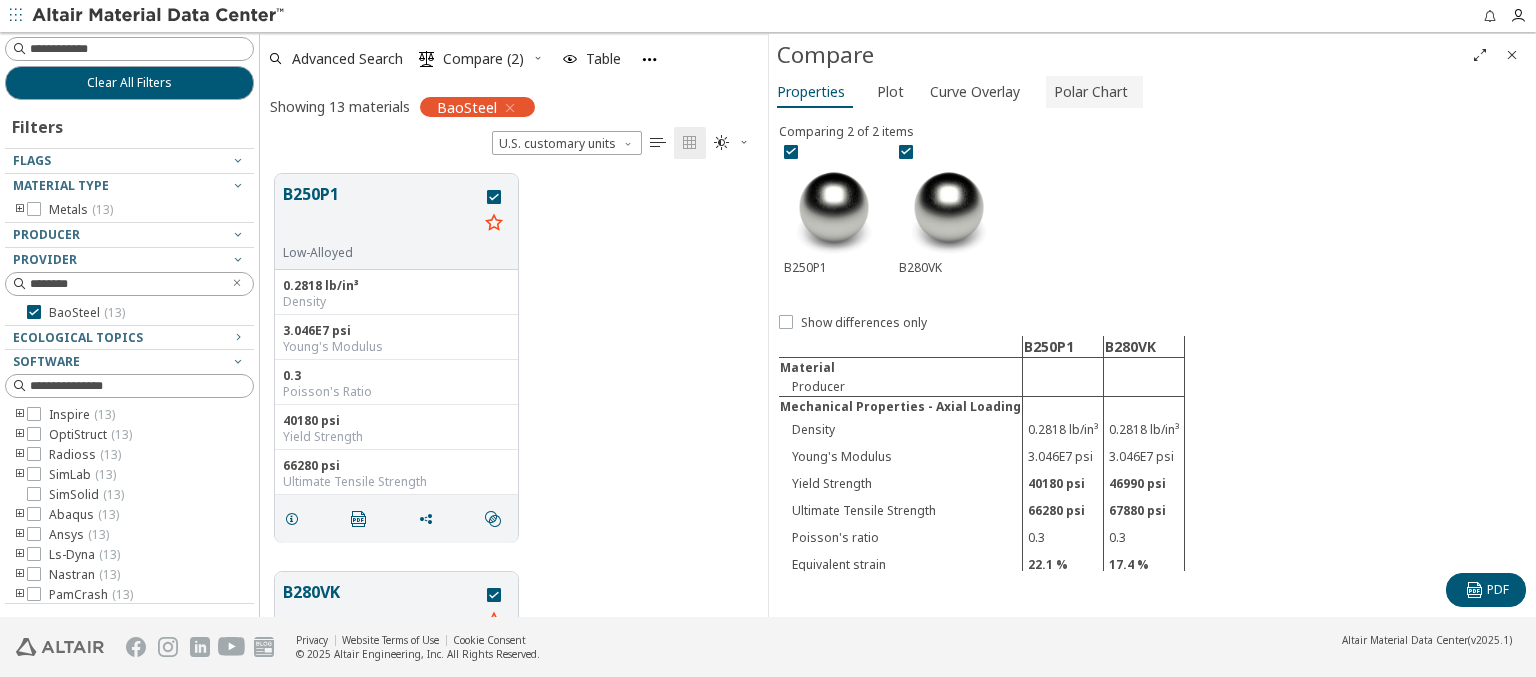 click on "Polar Chart" at bounding box center (1091, 92) 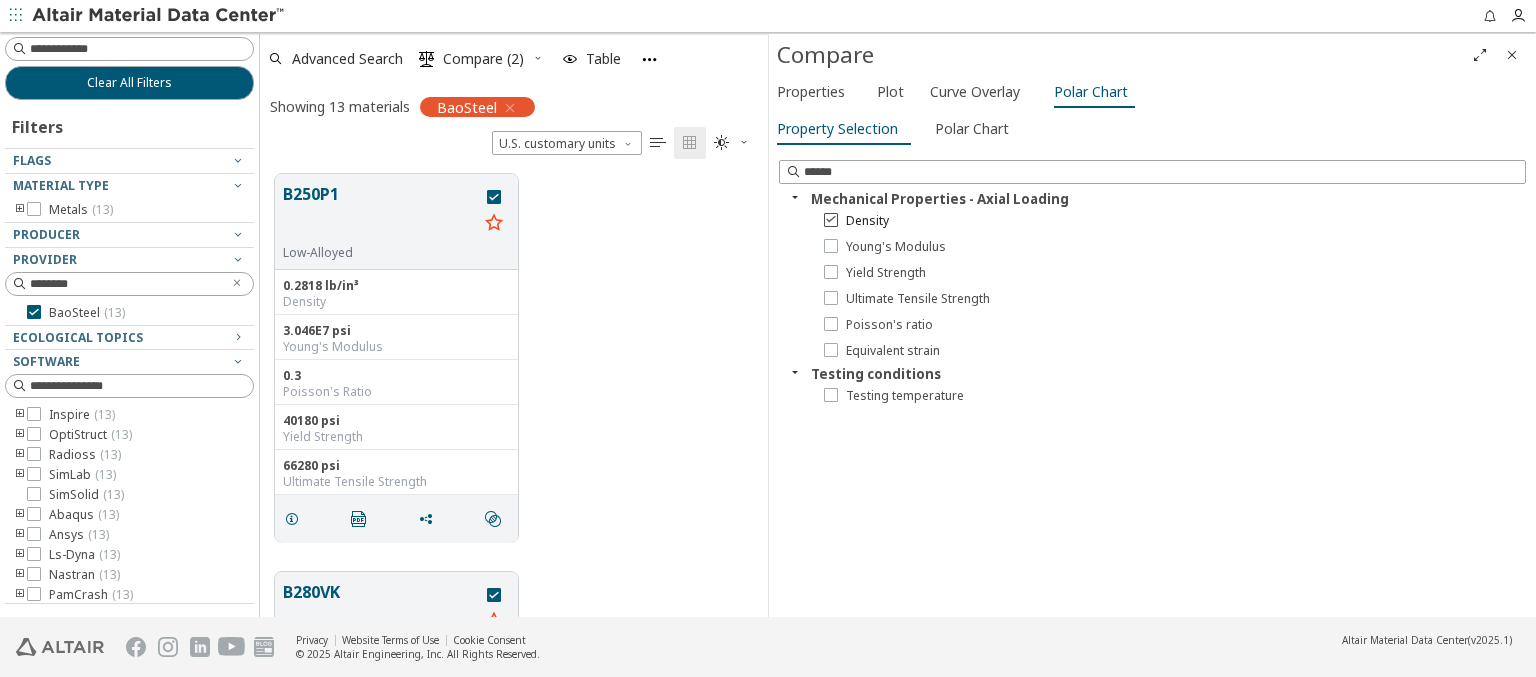 click on "Density" at bounding box center [867, 221] 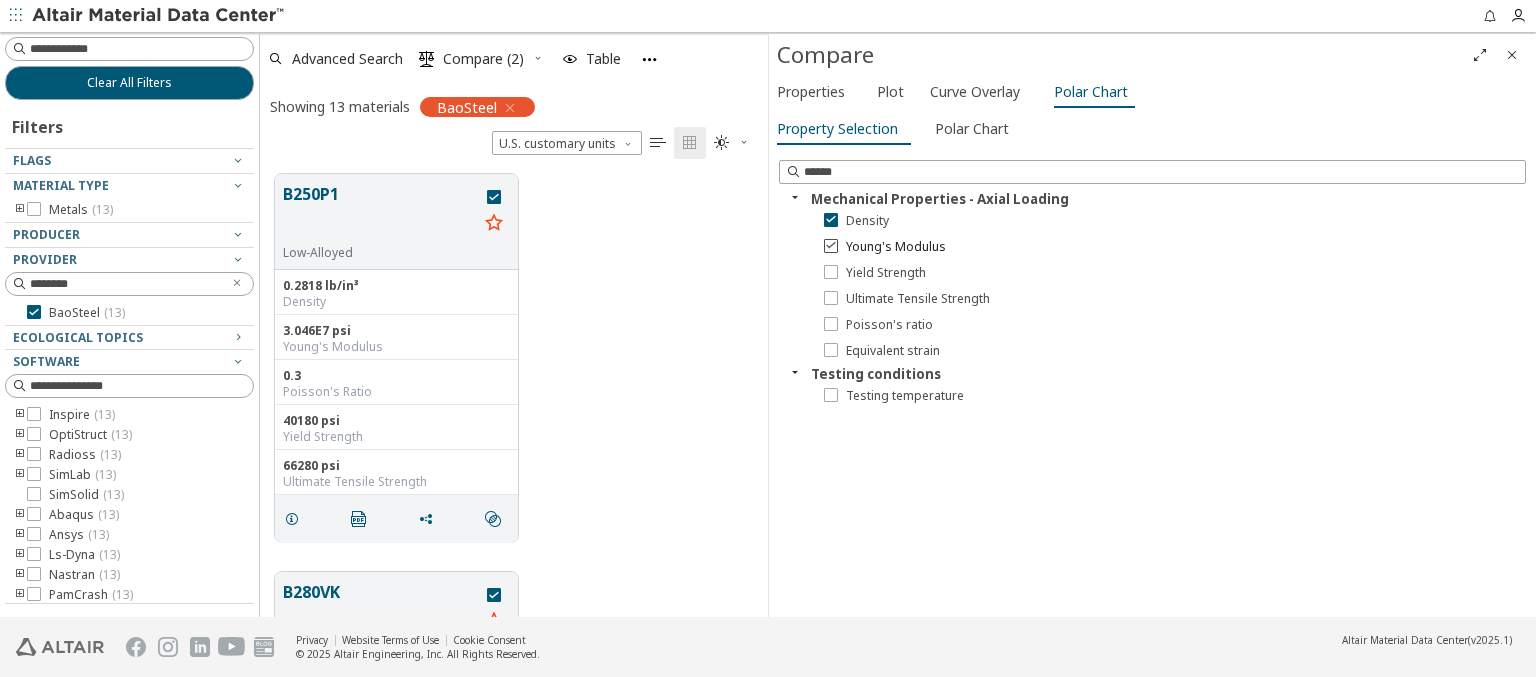 click on "Young's Modulus" at bounding box center [896, 247] 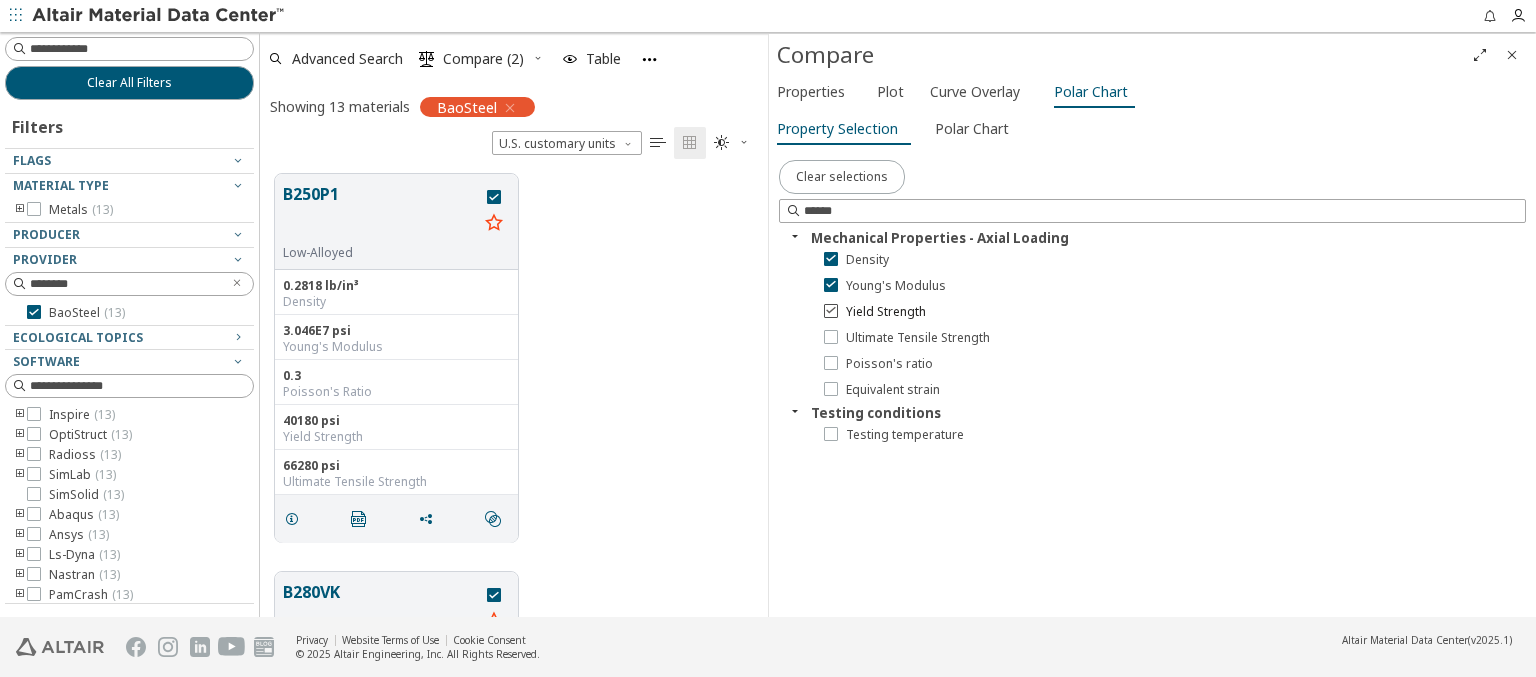 click on "Yield Strength" at bounding box center (886, 312) 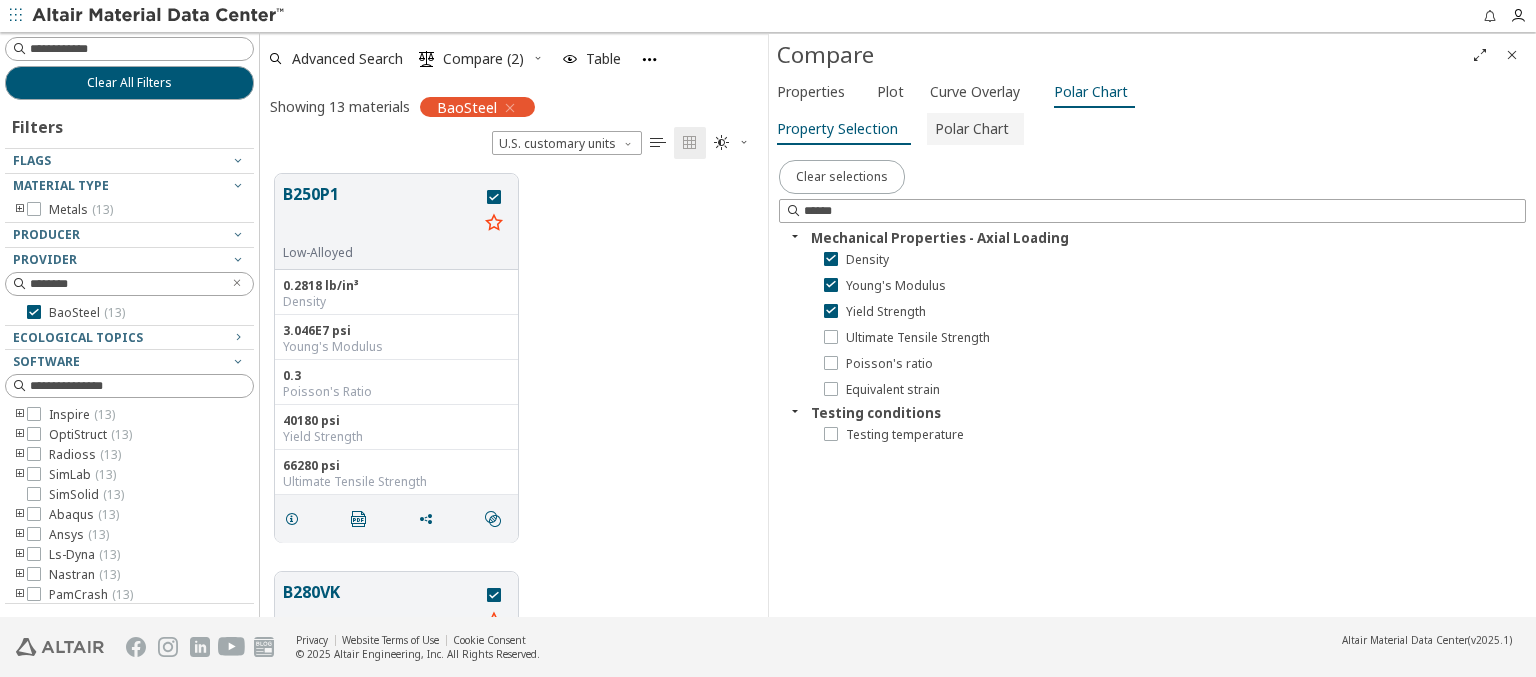 click on "Polar Chart" at bounding box center (972, 129) 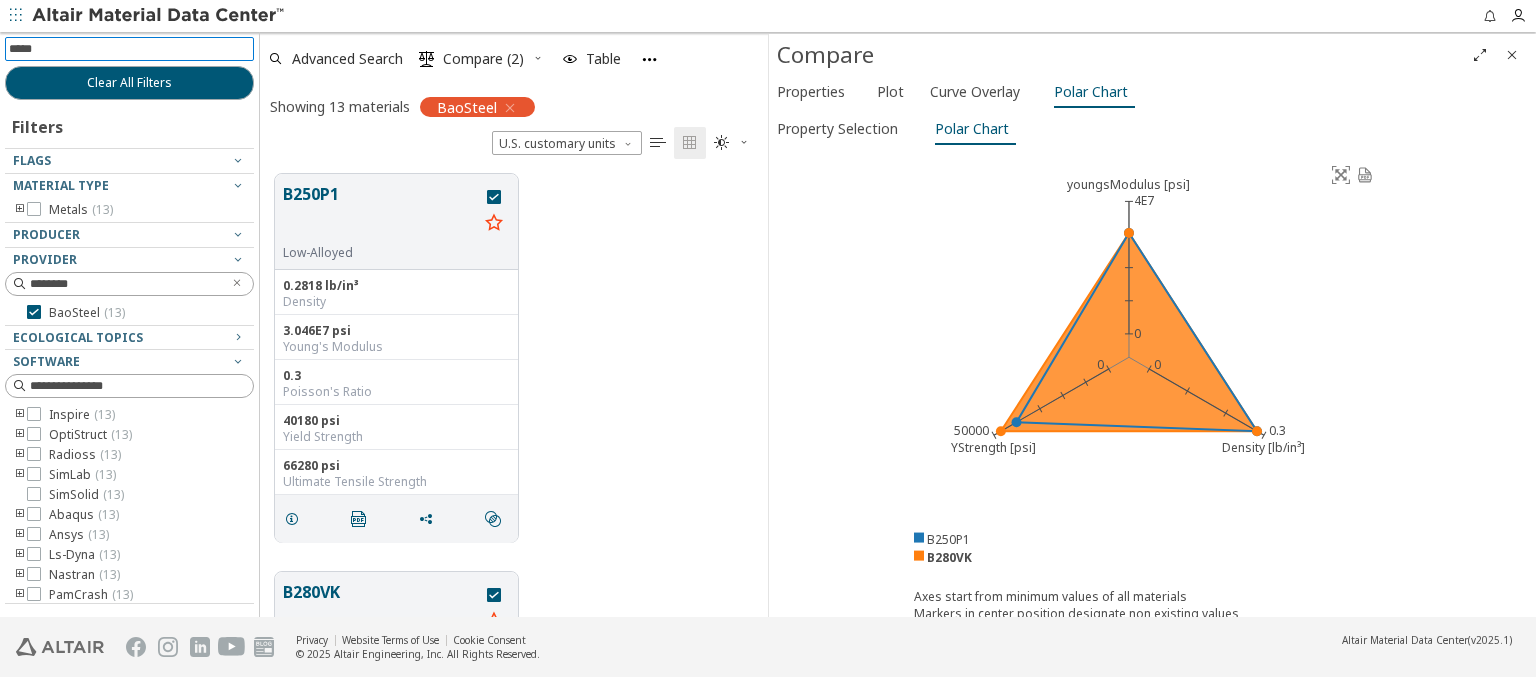 type on "******" 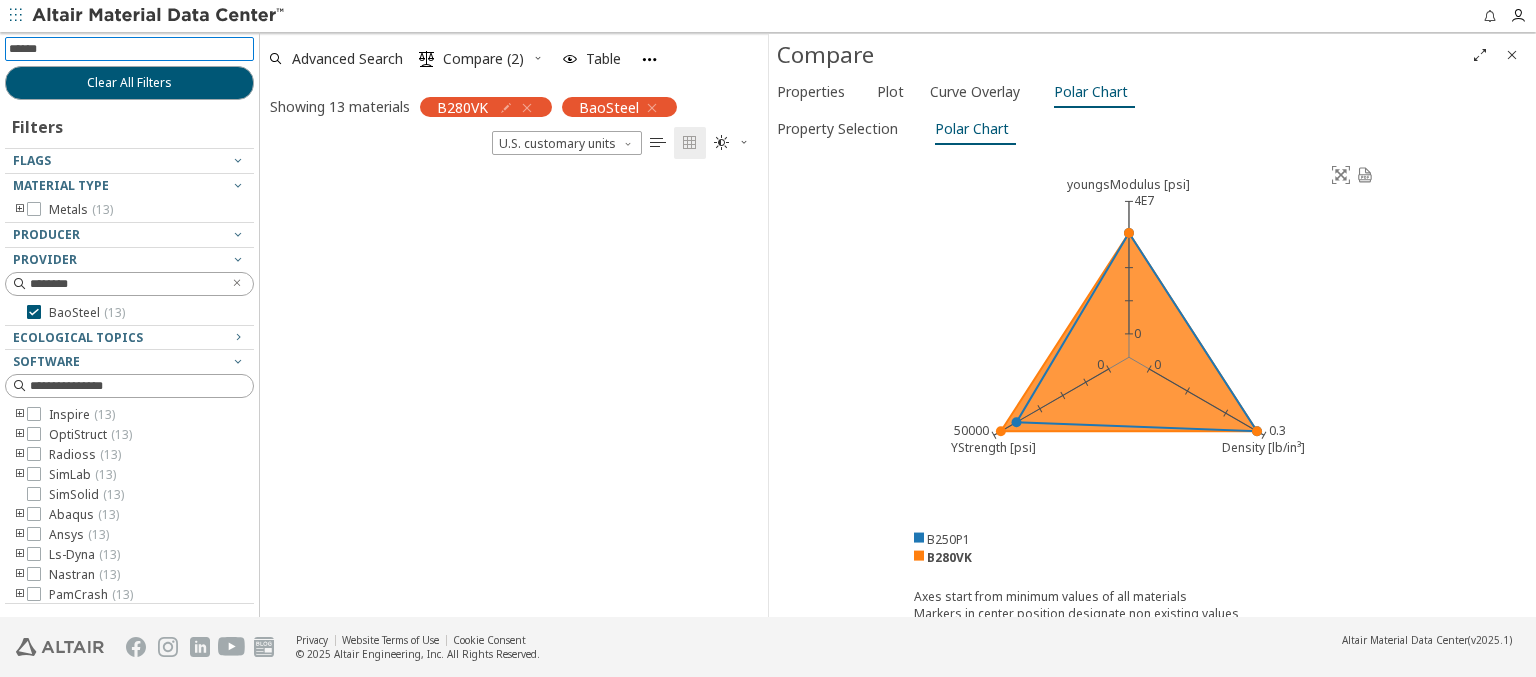 type 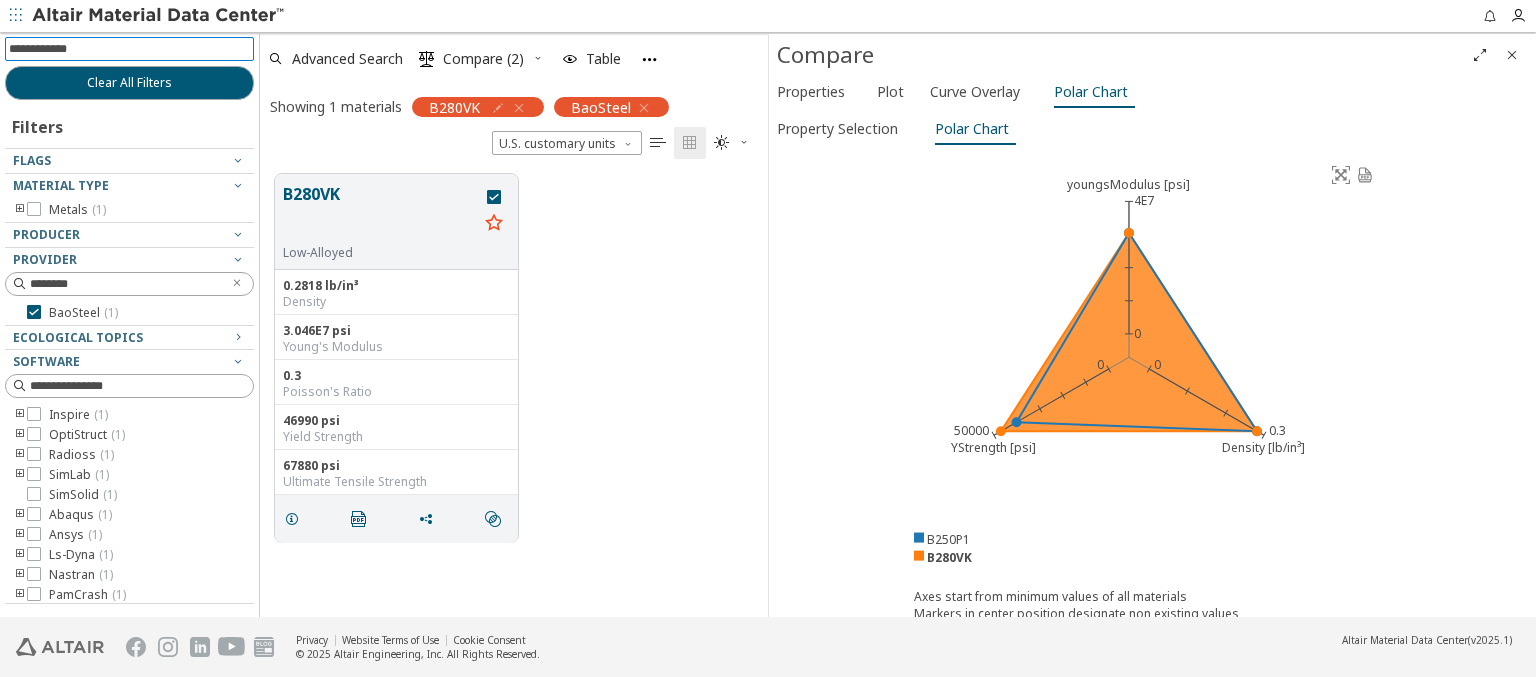 click at bounding box center [159, 16] 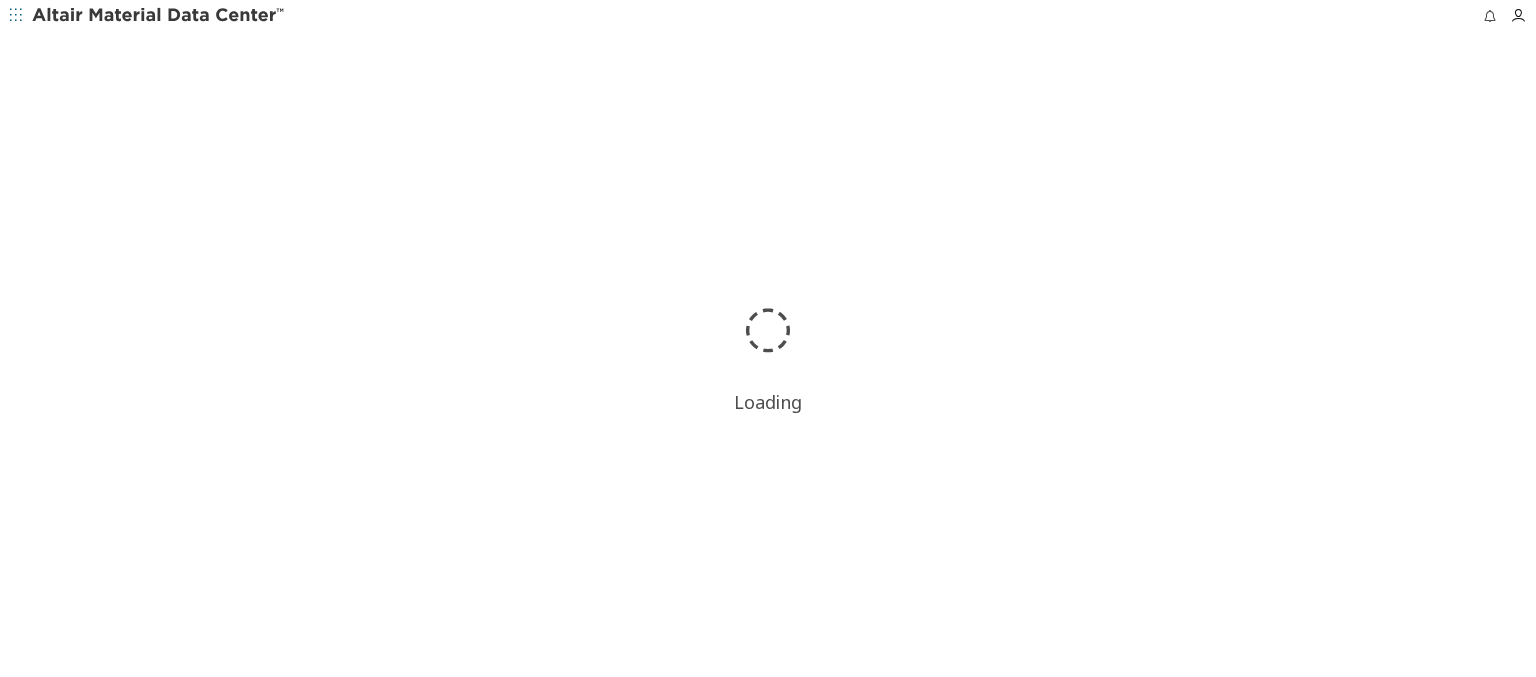 scroll, scrollTop: 0, scrollLeft: 0, axis: both 